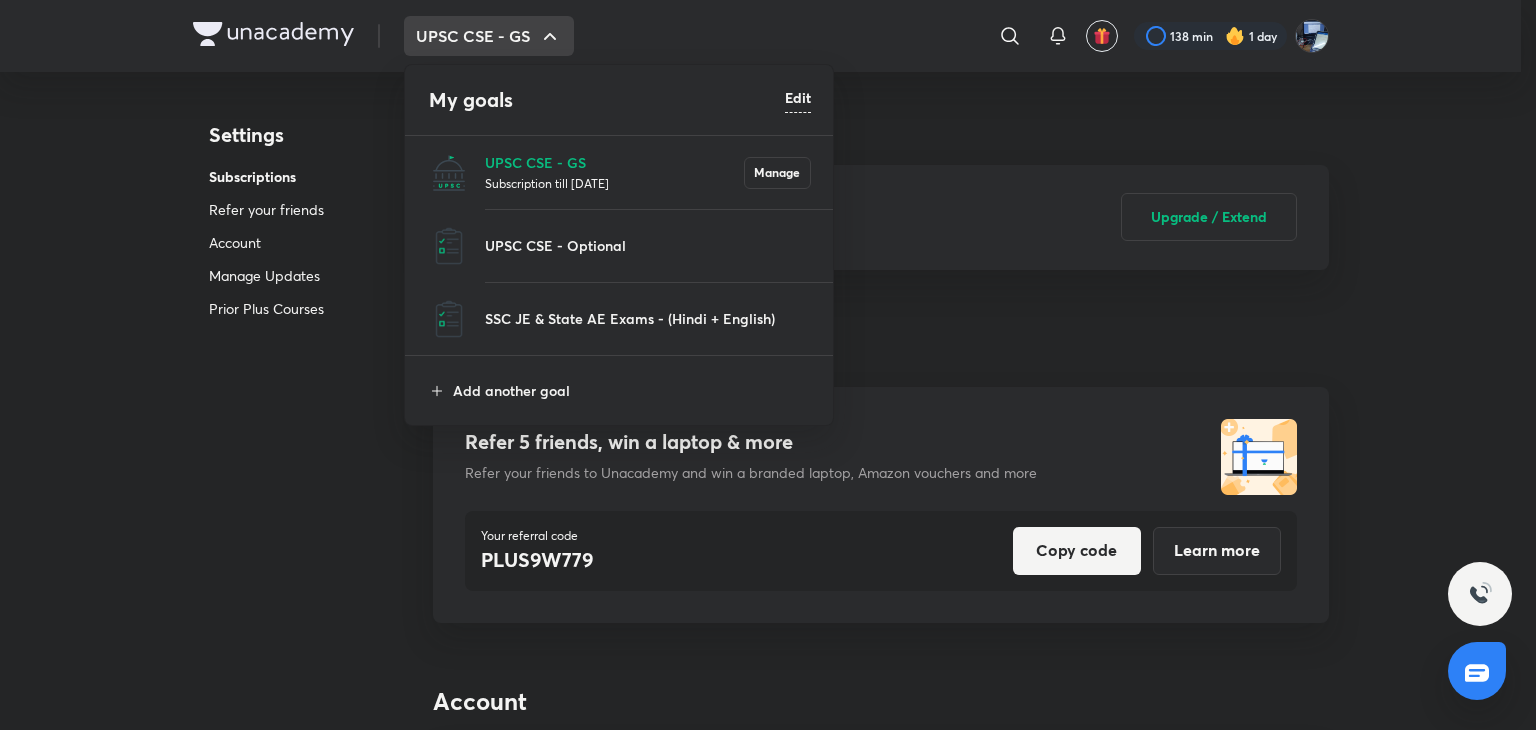 scroll, scrollTop: 0, scrollLeft: 0, axis: both 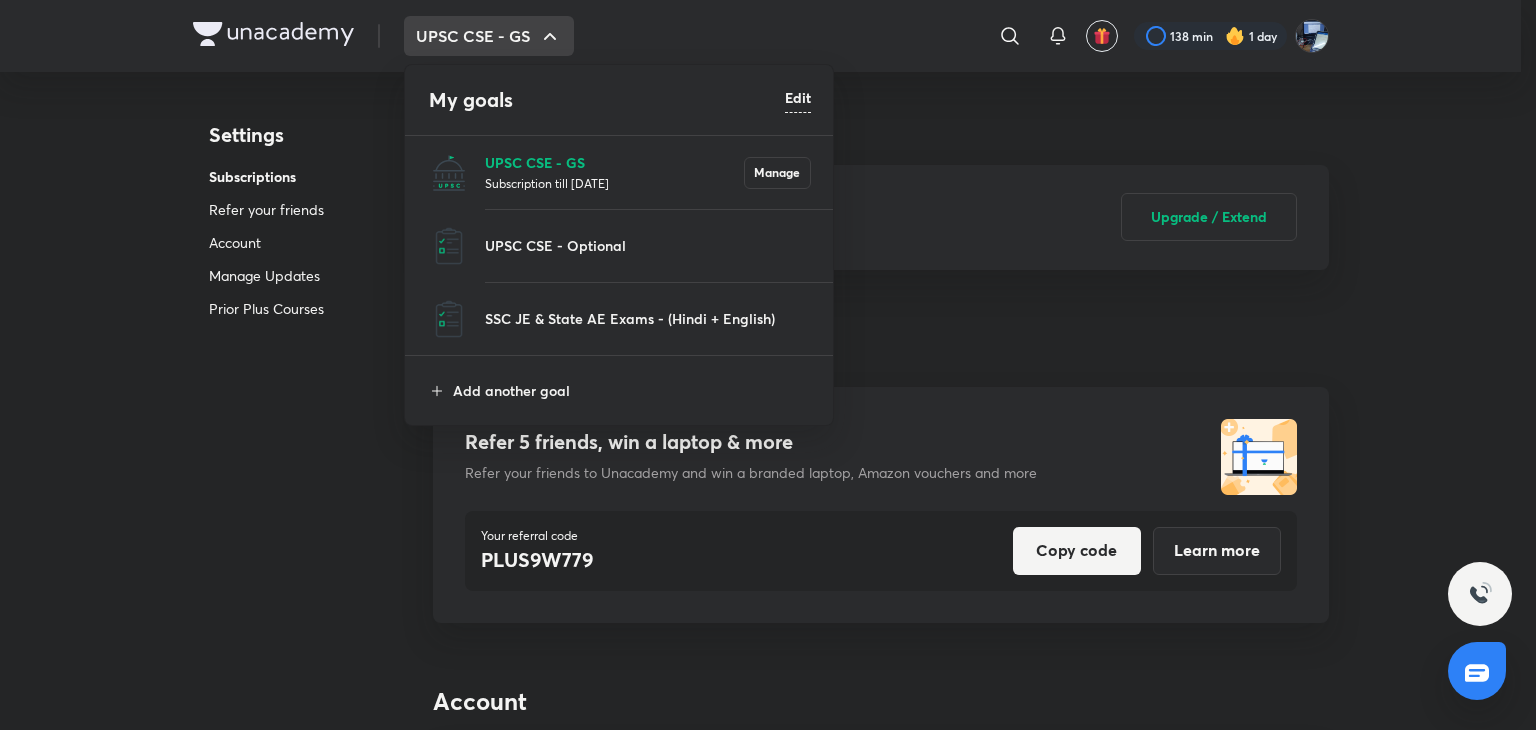 click on "UPSC CSE - GS" at bounding box center [614, 162] 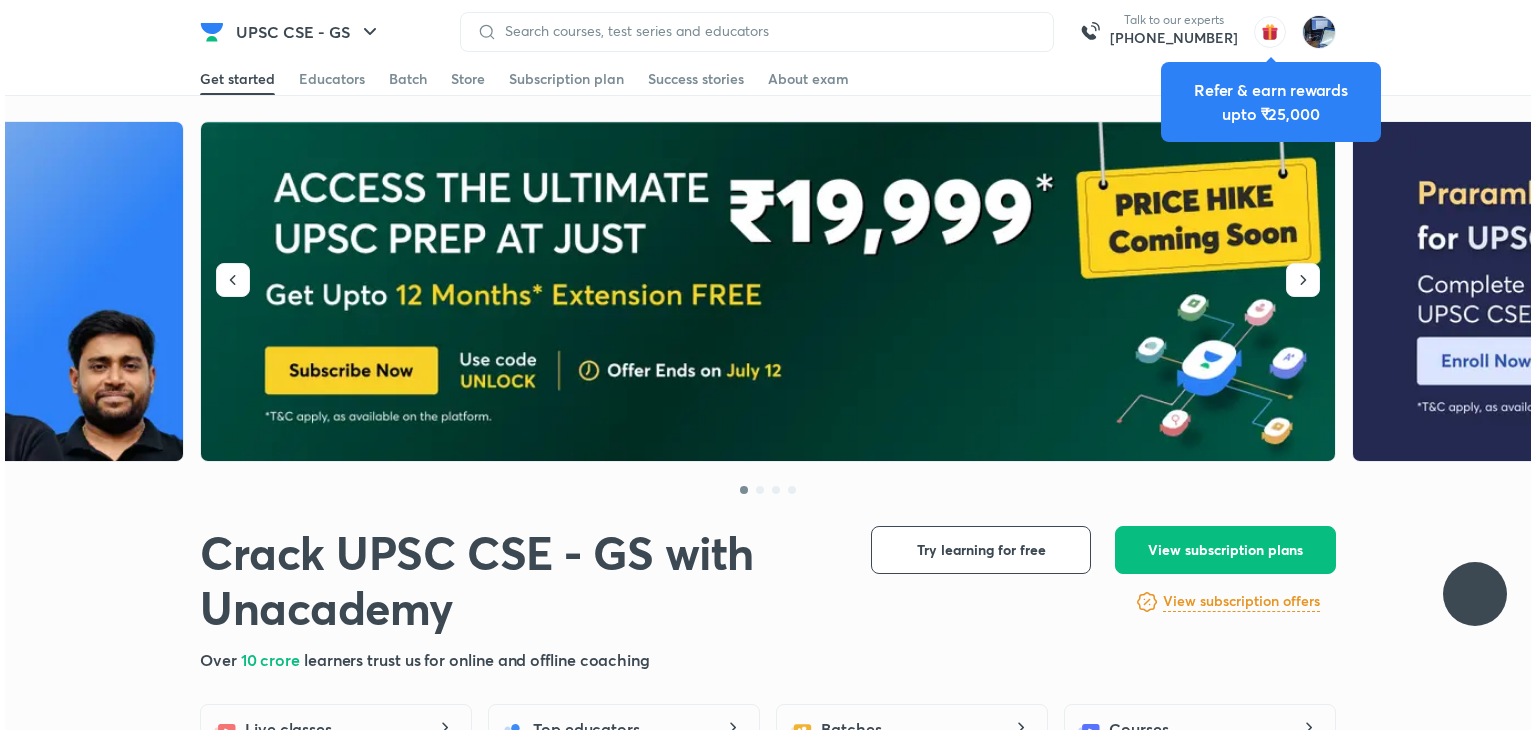 scroll, scrollTop: 0, scrollLeft: 0, axis: both 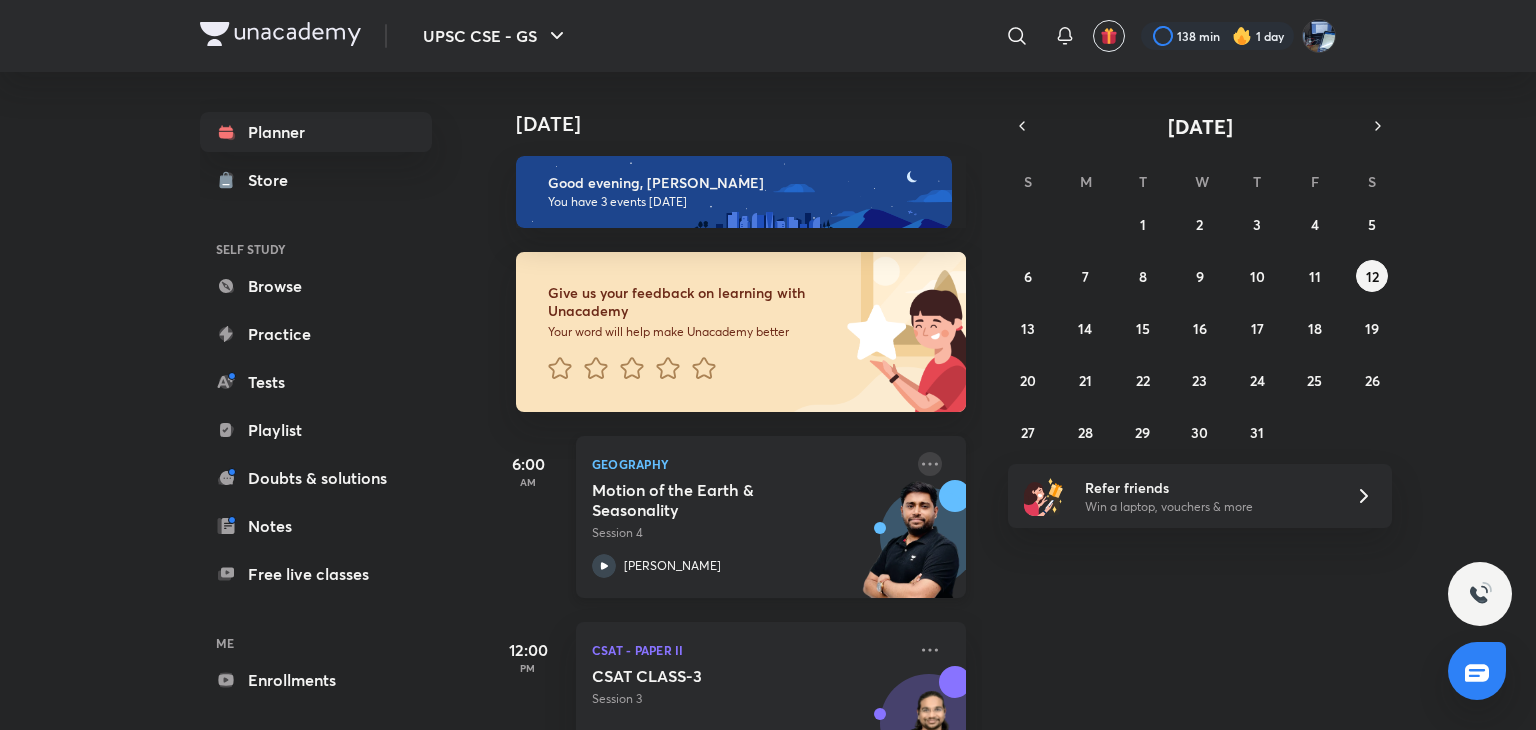 click 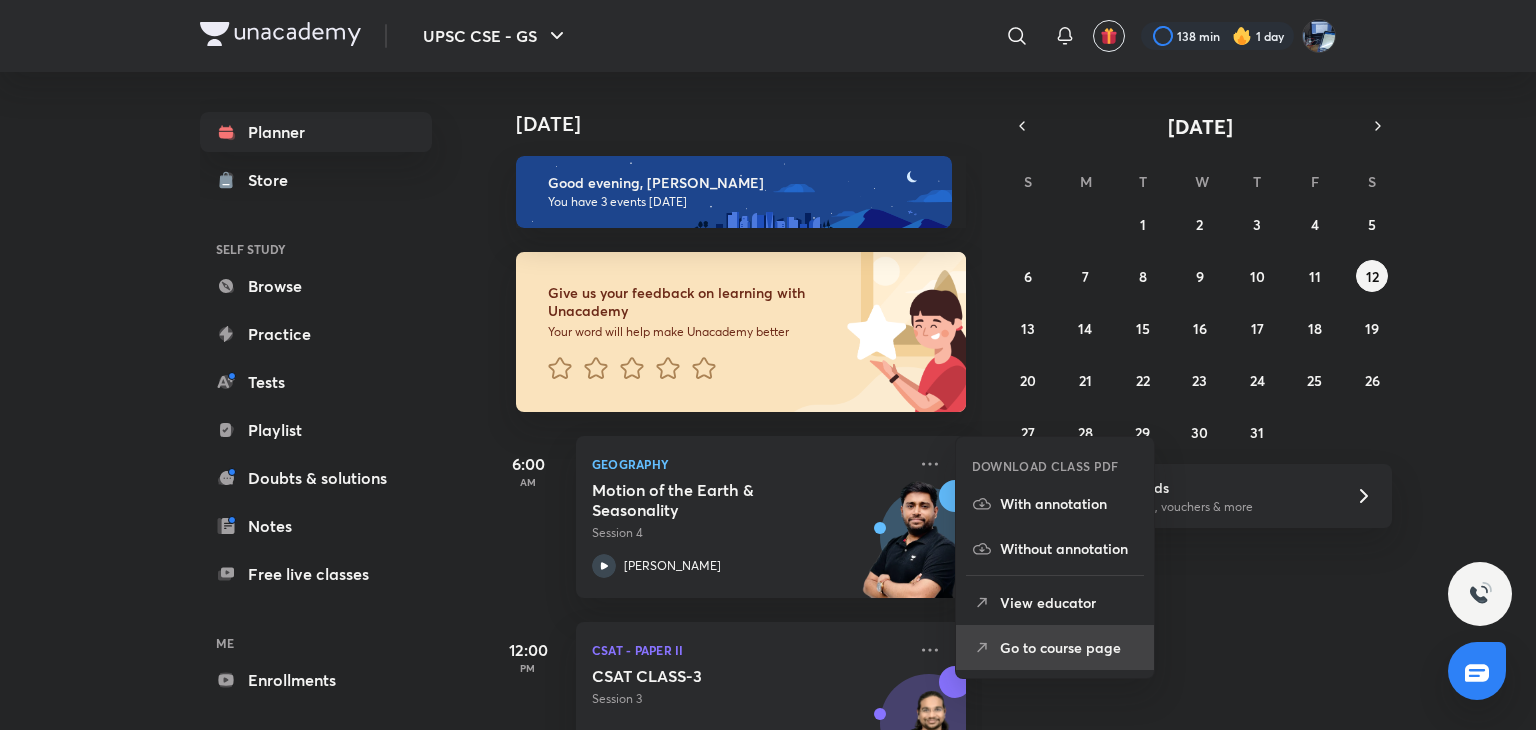 click on "Go to course page" at bounding box center (1069, 647) 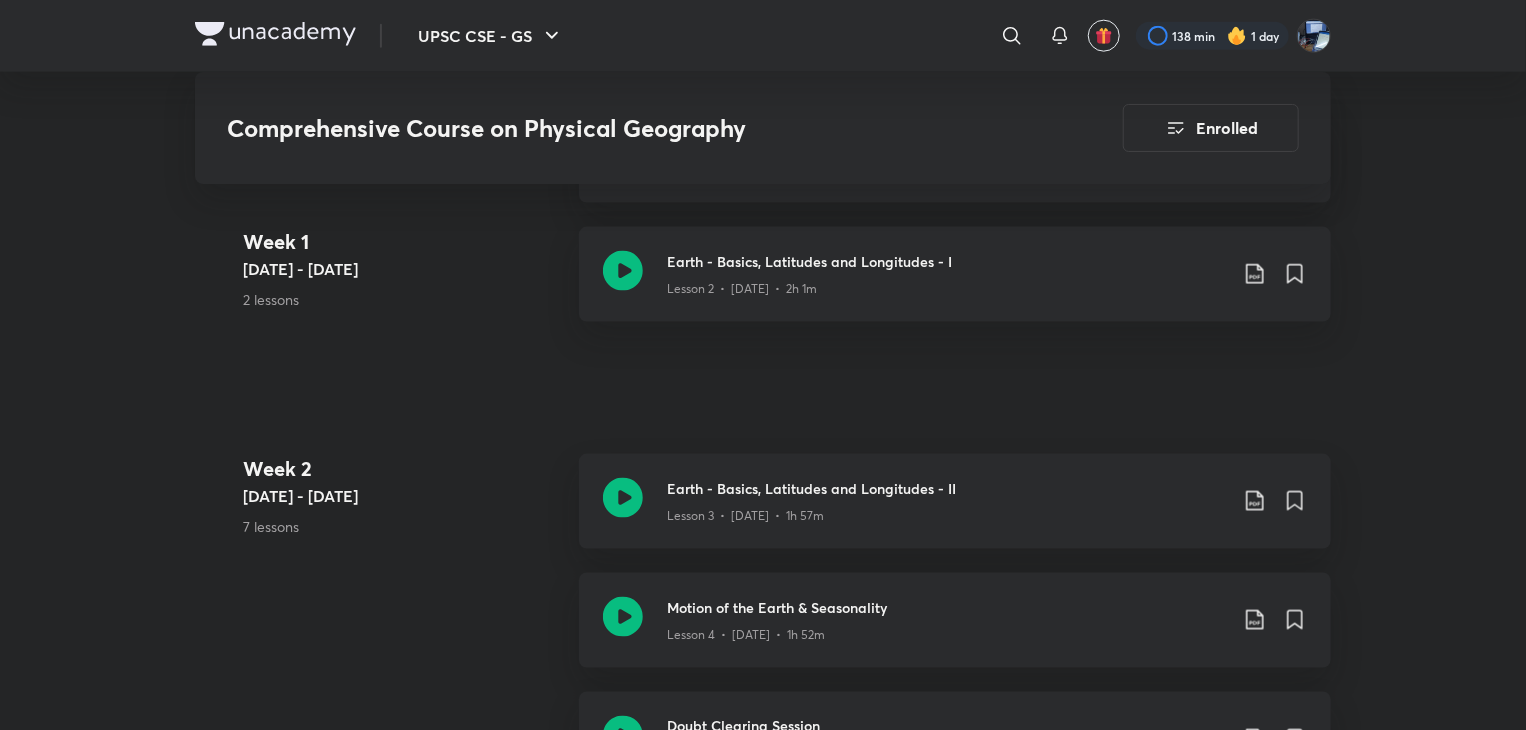 scroll, scrollTop: 1240, scrollLeft: 0, axis: vertical 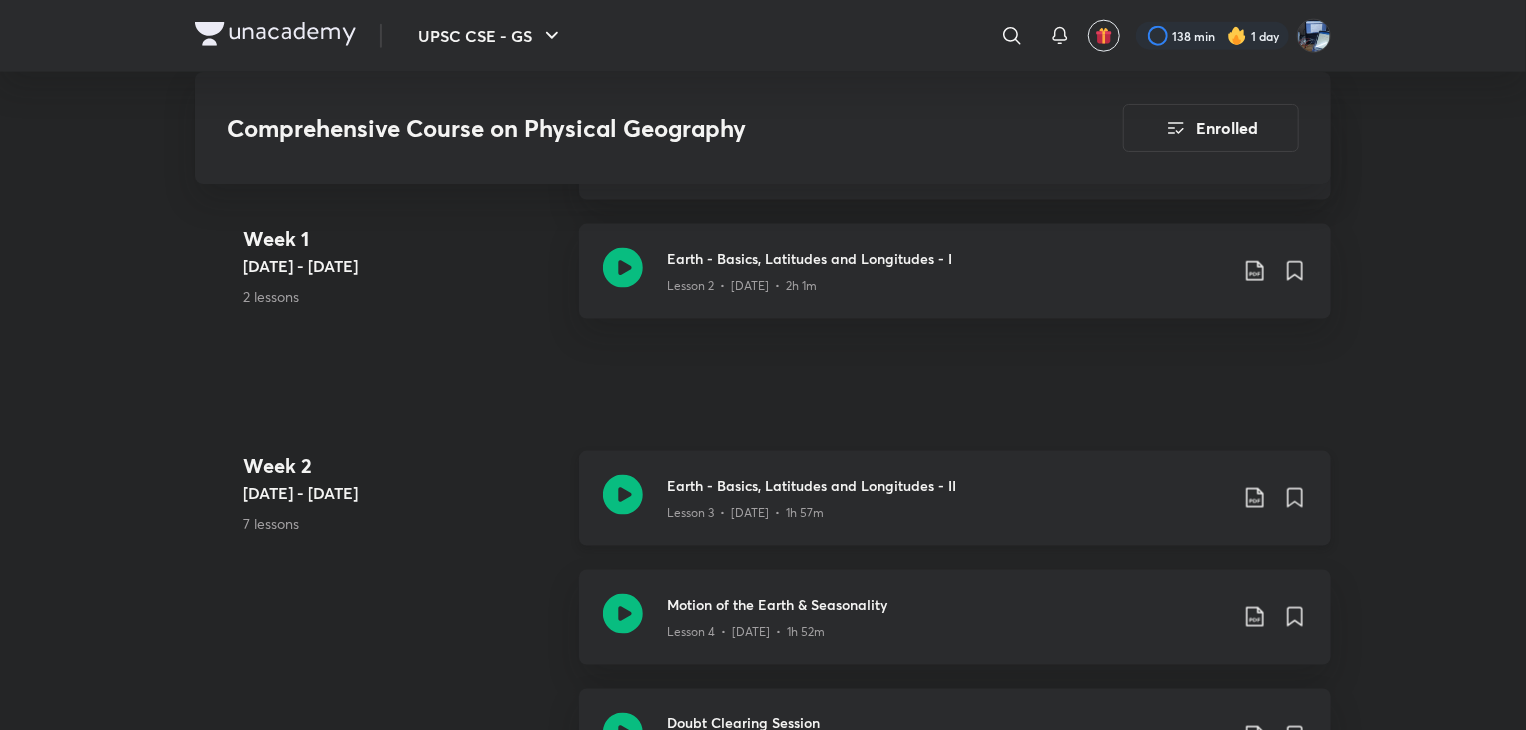 click 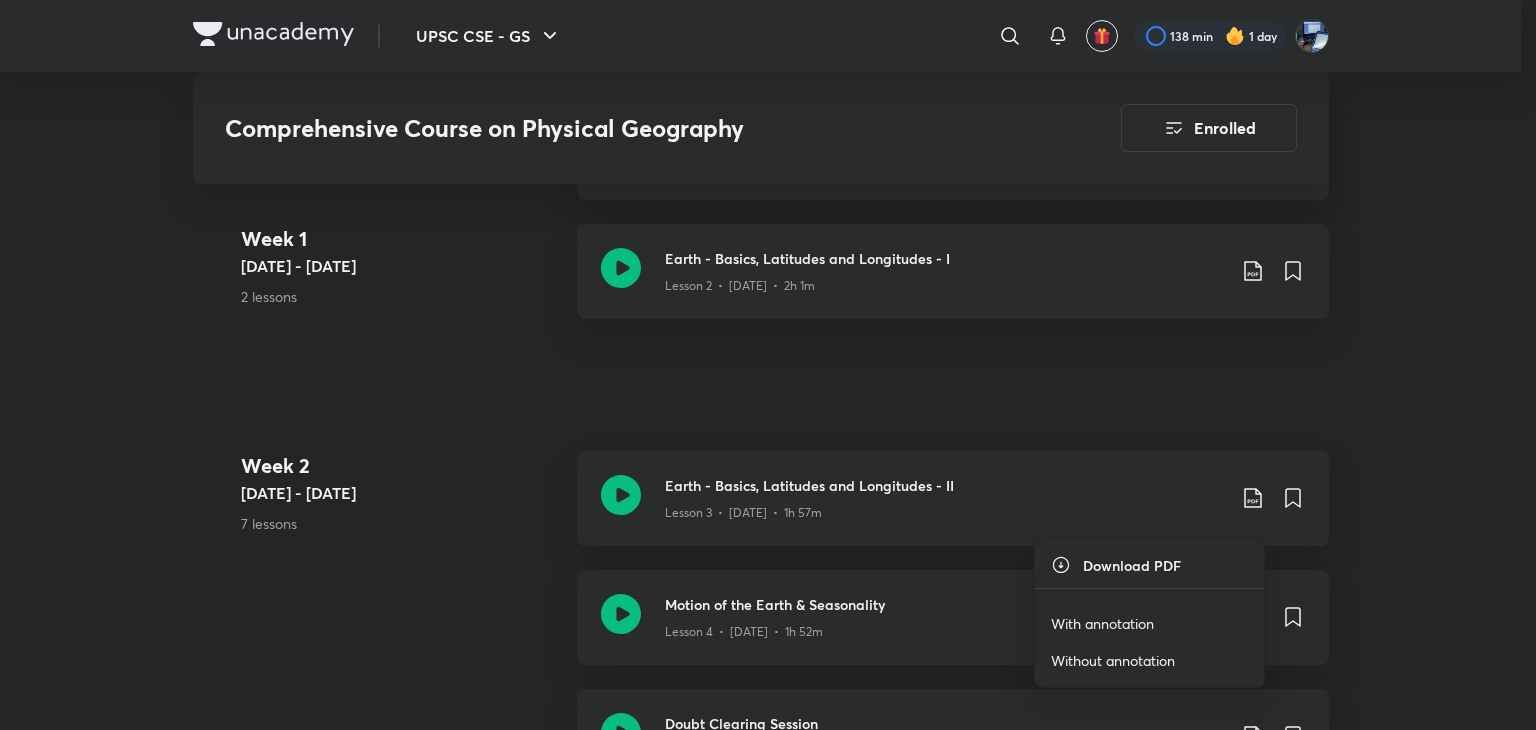 click on "With annotation" at bounding box center (1102, 623) 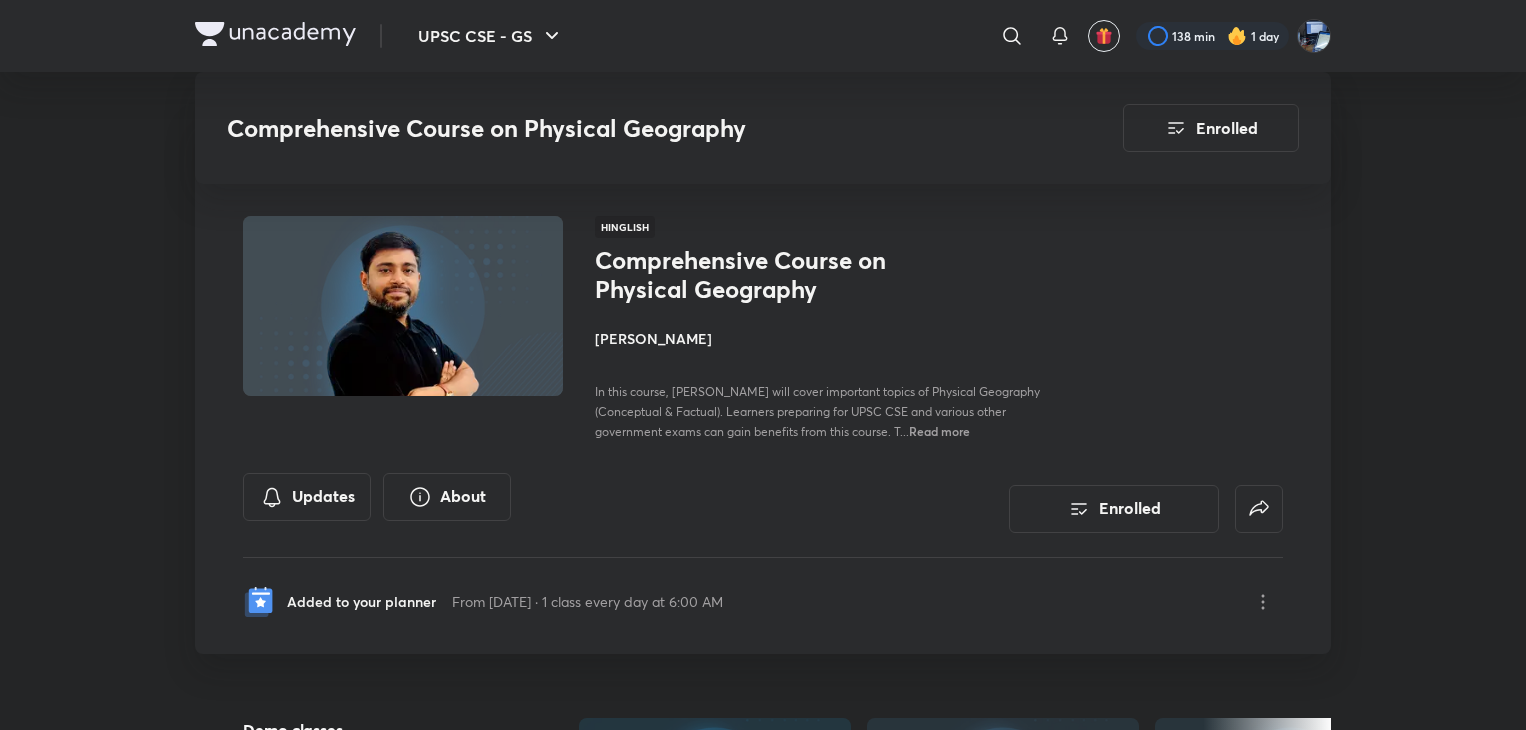 scroll, scrollTop: 1320, scrollLeft: 0, axis: vertical 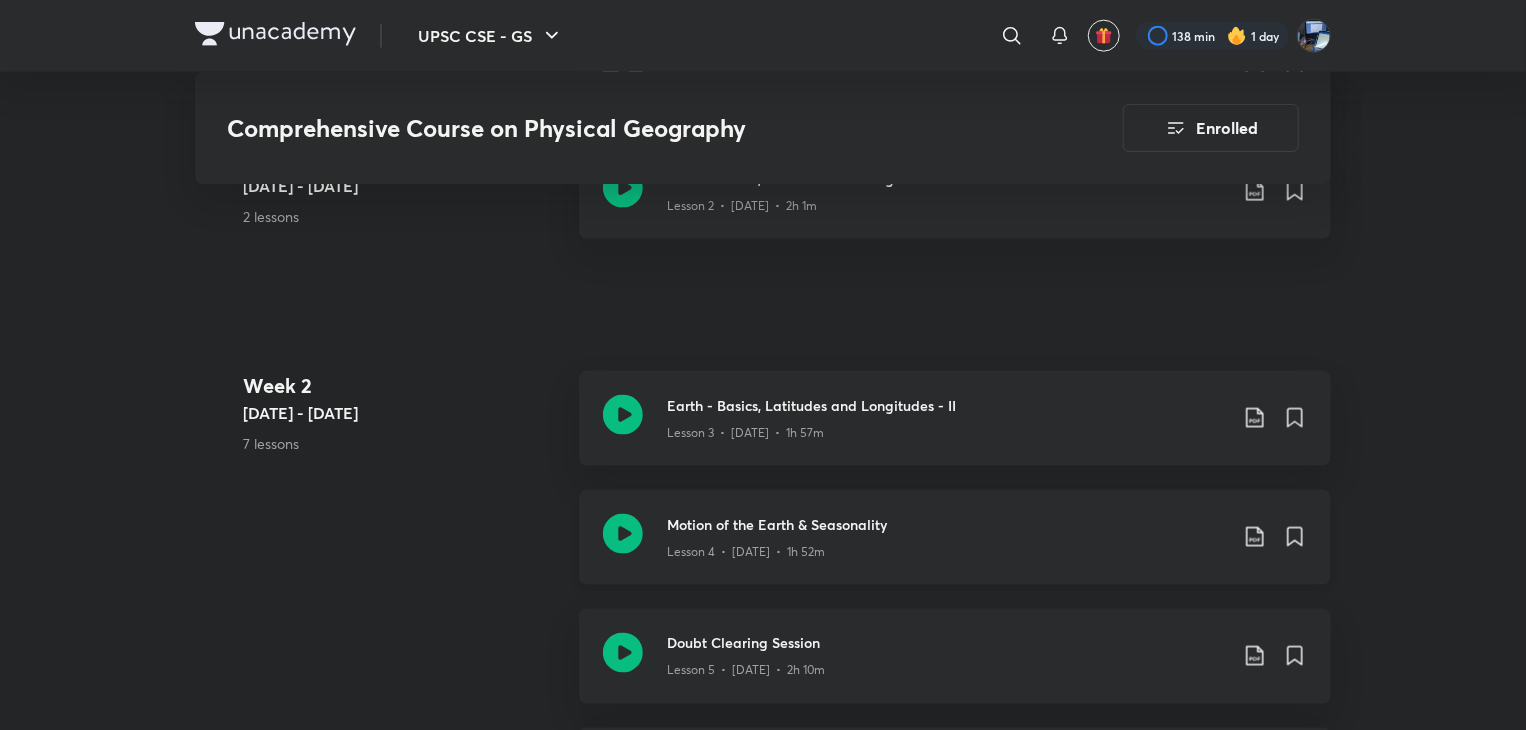 click 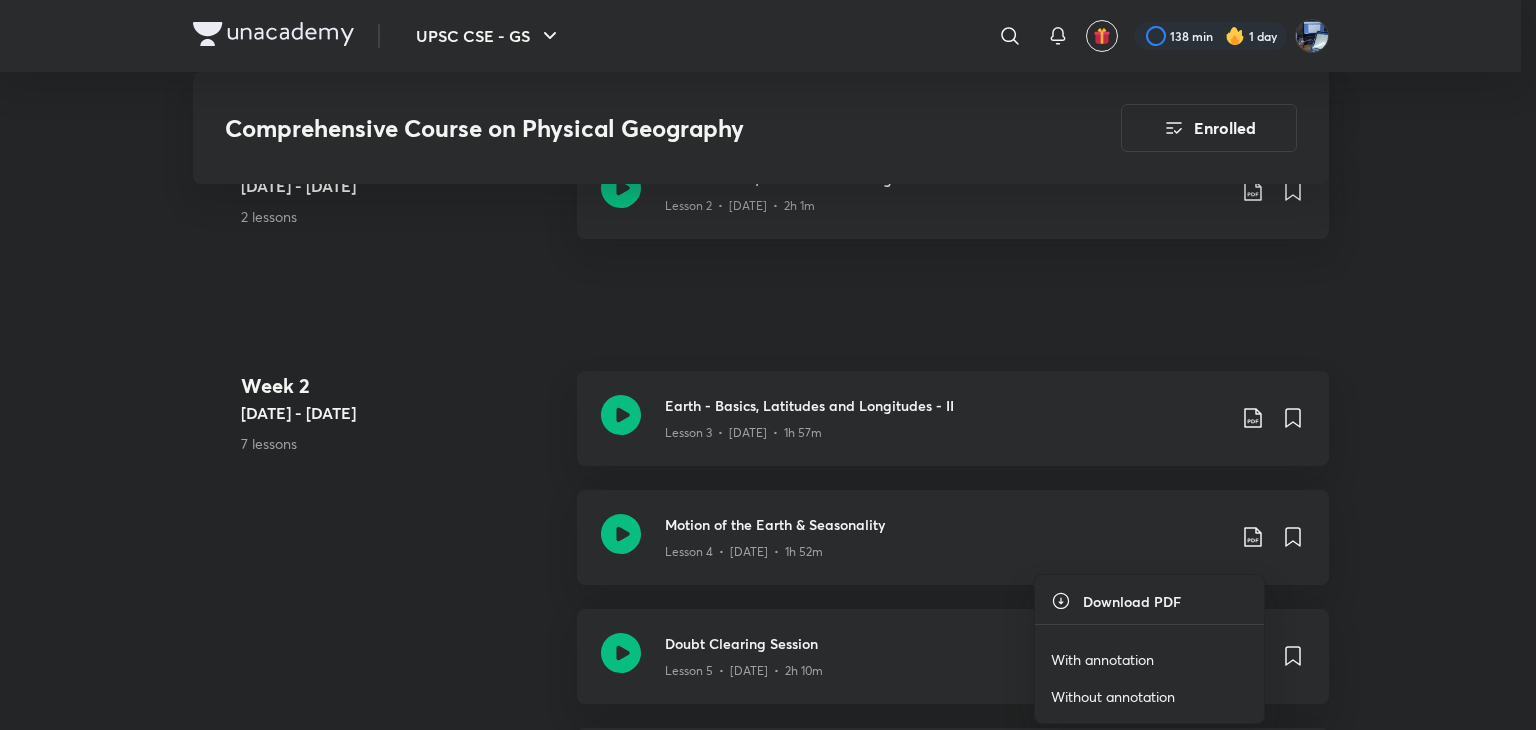 click on "With annotation" at bounding box center [1102, 659] 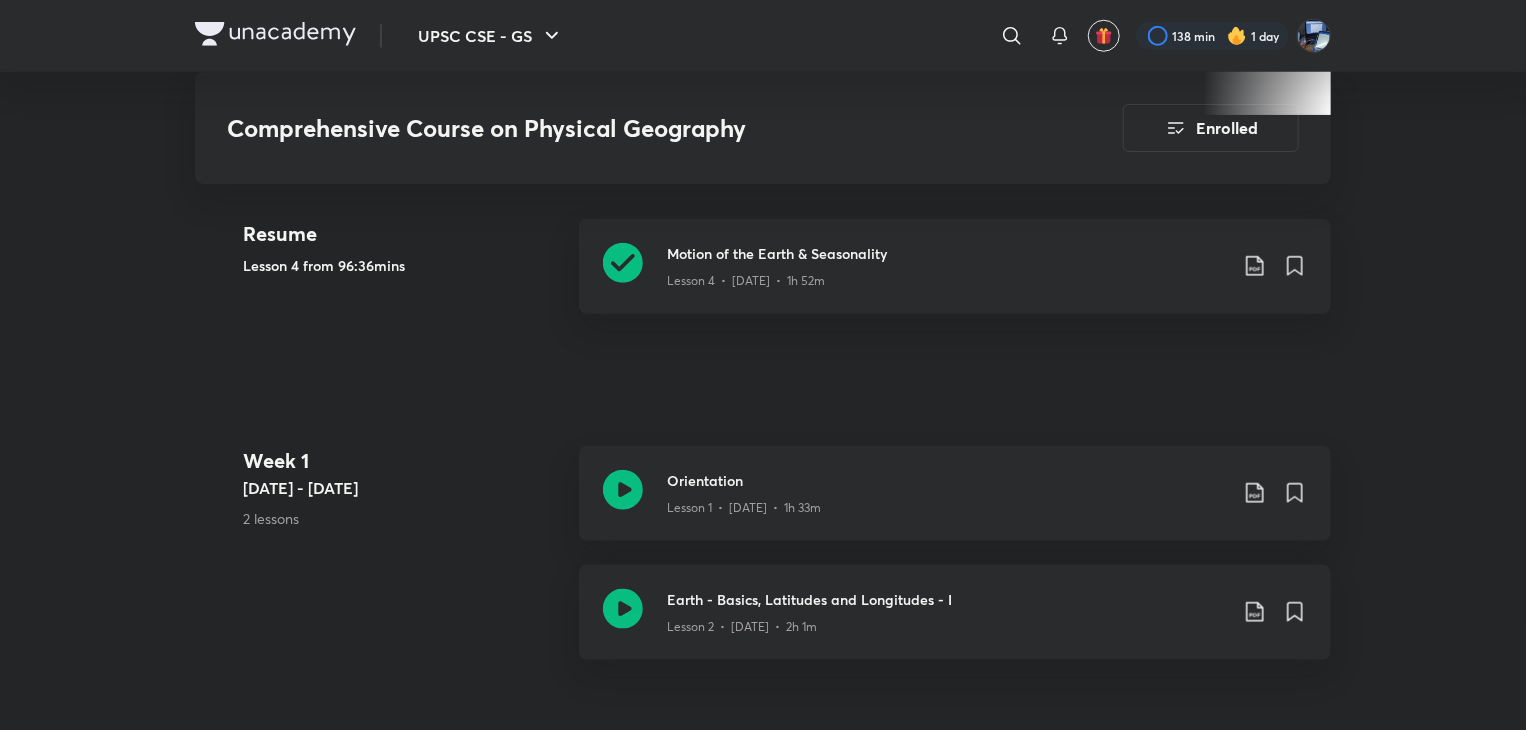 scroll, scrollTop: 800, scrollLeft: 0, axis: vertical 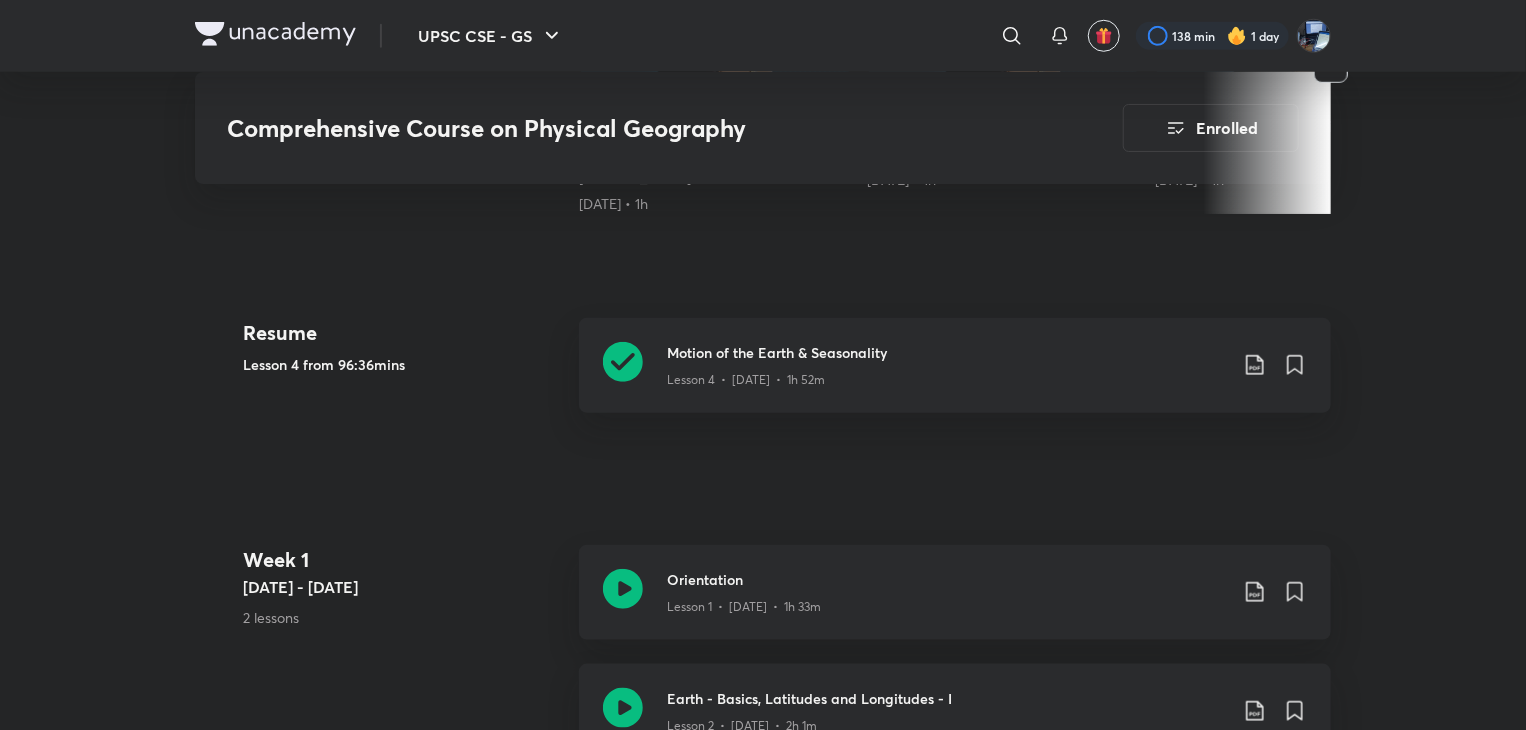 click on "Comprehensive Course on Physical Geography Enrolled UPSC CSE - GS Plus Syllabus Geography Hinglish Comprehensive Course on Physical Geography Sudarshan Gurjar In this course, Sudarshan Gurjar will cover important topics of Physical Geography (Conceptual & Factual). Learners preparing for UPSC CSE and various other government exams can gain benefits from this course. T...  Read more Updates About Enrolled Added to your planner From 9 Jul 2025 · 1 class every day at 6:00 AM Demo classes   Watch free classes by the educators of this batch   12.1K Hinglish Practice & Strategy World Mapping for Beginners - Part 2 Sudarshan Gurjar 5th Apr • 1h    10K Hinglish Geography World Mapping gor Beginners- 3 Sudarshan Gurjar 7th Apr • 1h    8.9K Hinglish Geography World Mapping for Beginners - 4 Sudarshan Gurjar 8th Apr • 1h    8.8K Hinglish Geography World Maps - Africa 2 Sudarshan Gurjar 16th Apr • 1h  Resume Lesson 4 from 96:36mins Motion of the Earth & Seasonality Lesson 4  •  Jul 11  •  1h 52m" at bounding box center (763, 2826) 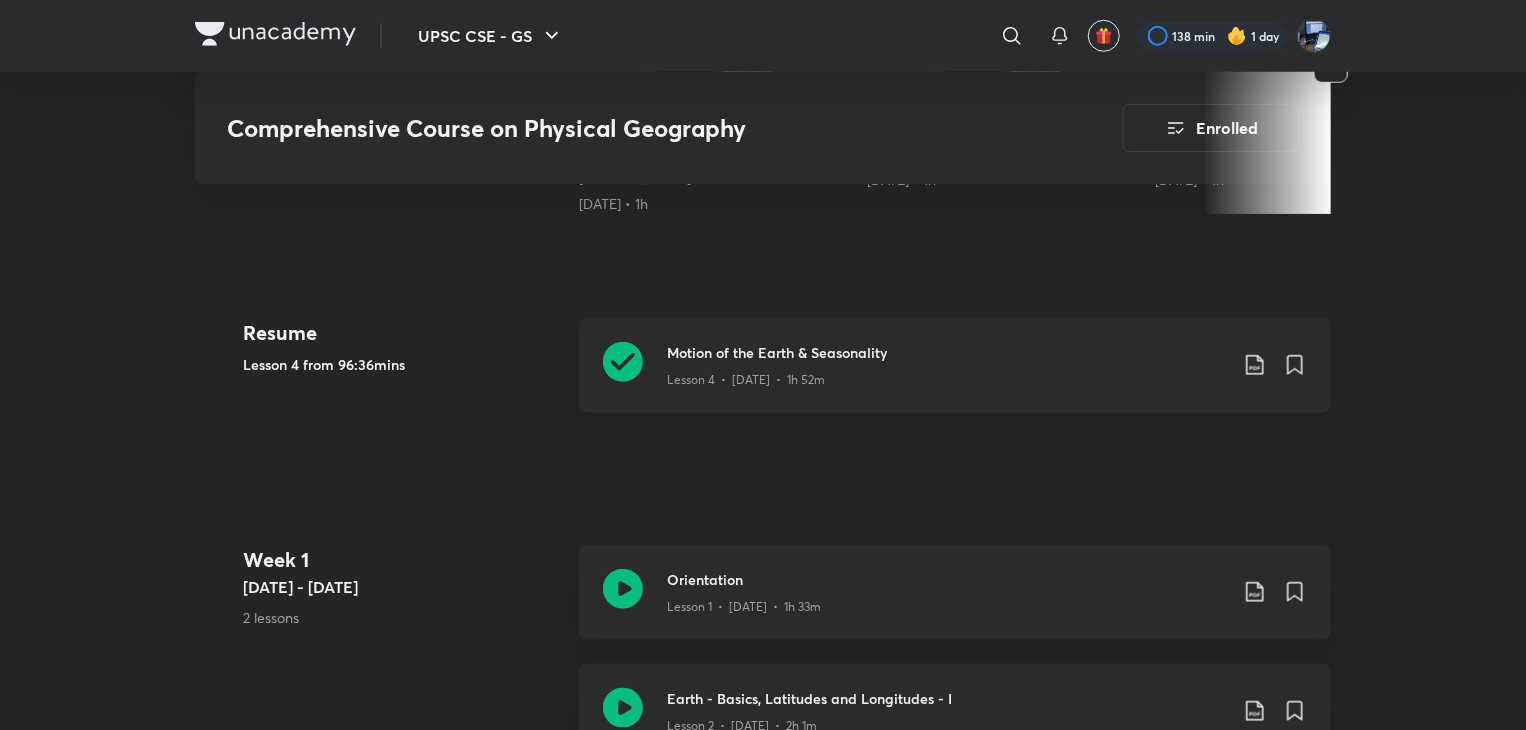 click on "Motion of the Earth & Seasonality Lesson 4  •  Jul 11  •  1h 52m" at bounding box center [955, 365] 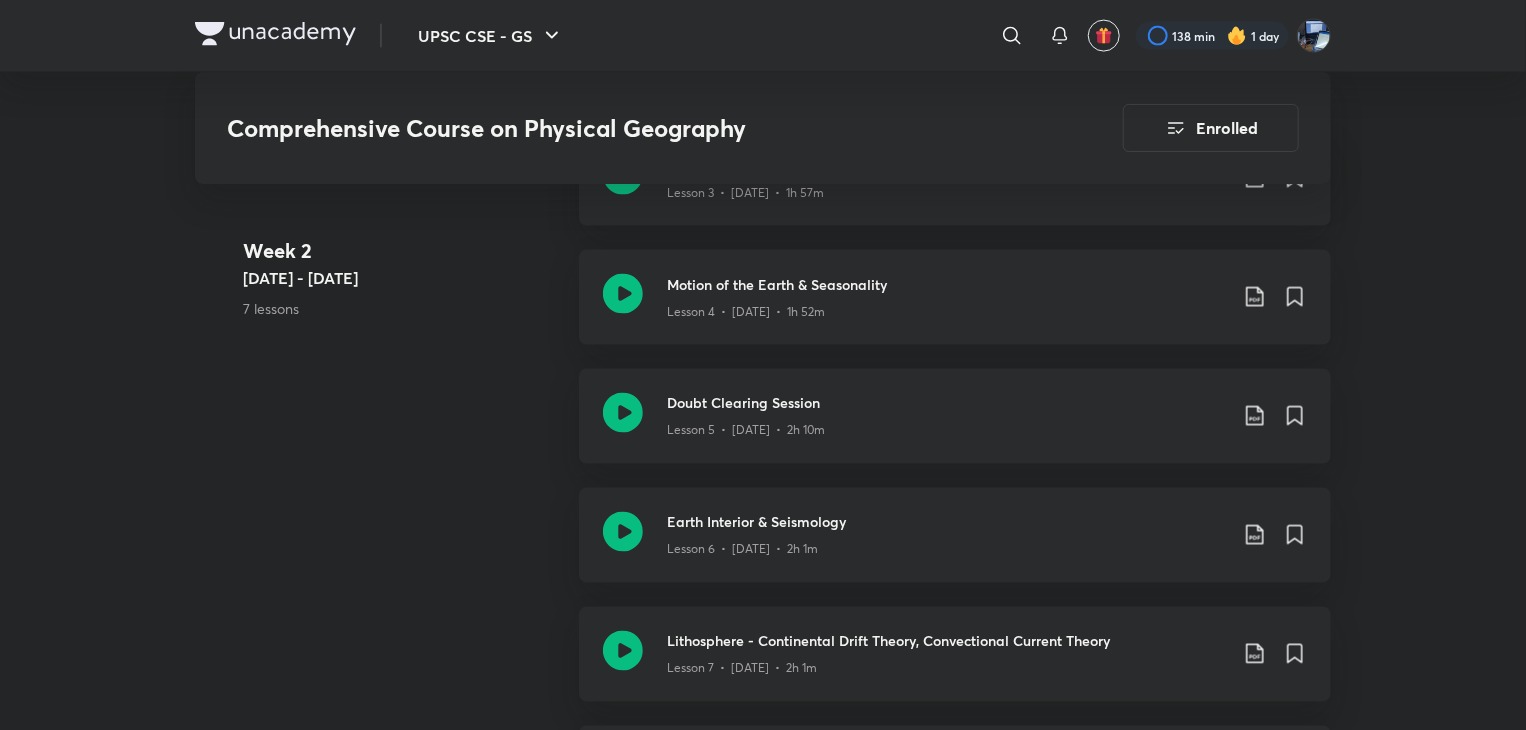 scroll, scrollTop: 1520, scrollLeft: 0, axis: vertical 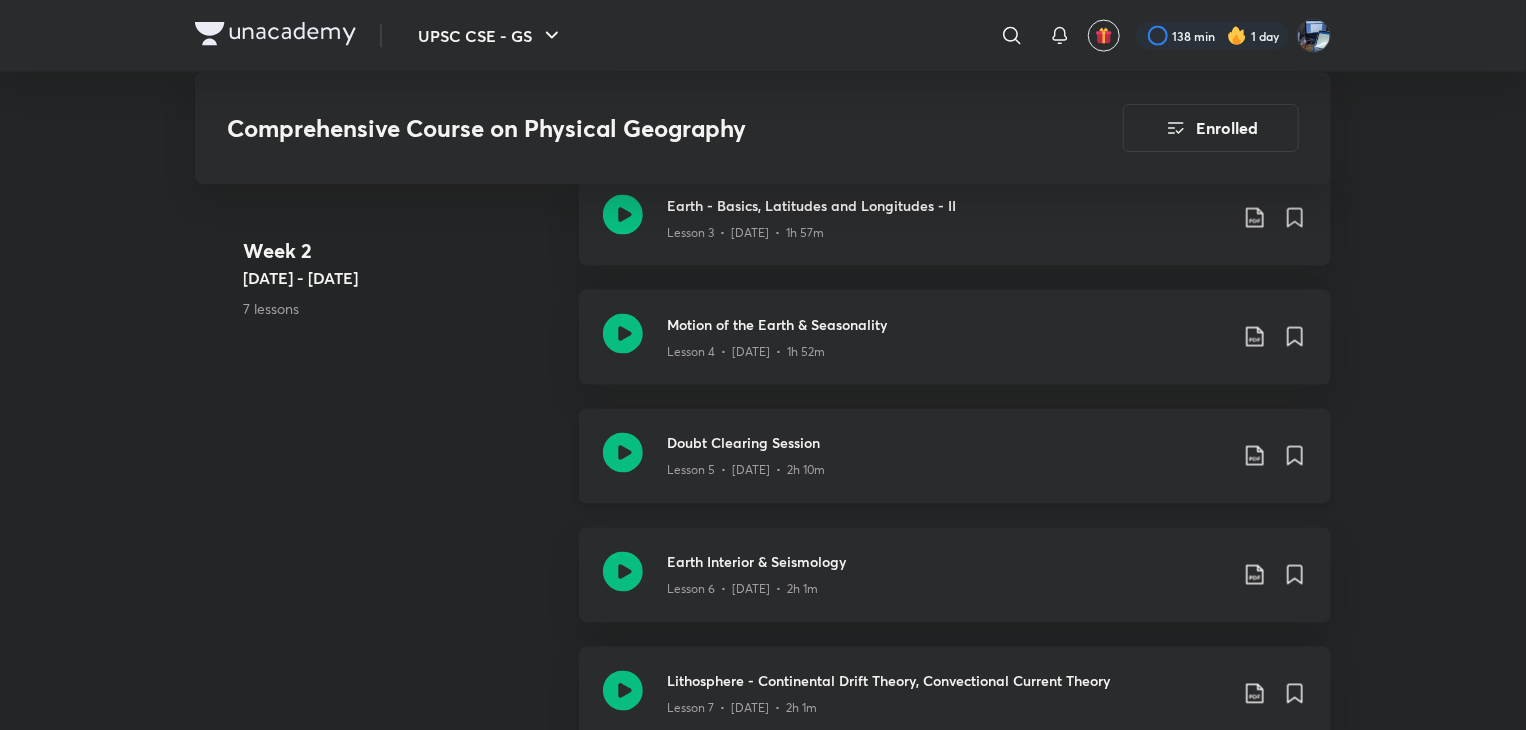click on "Doubt Clearing Session" at bounding box center (947, 443) 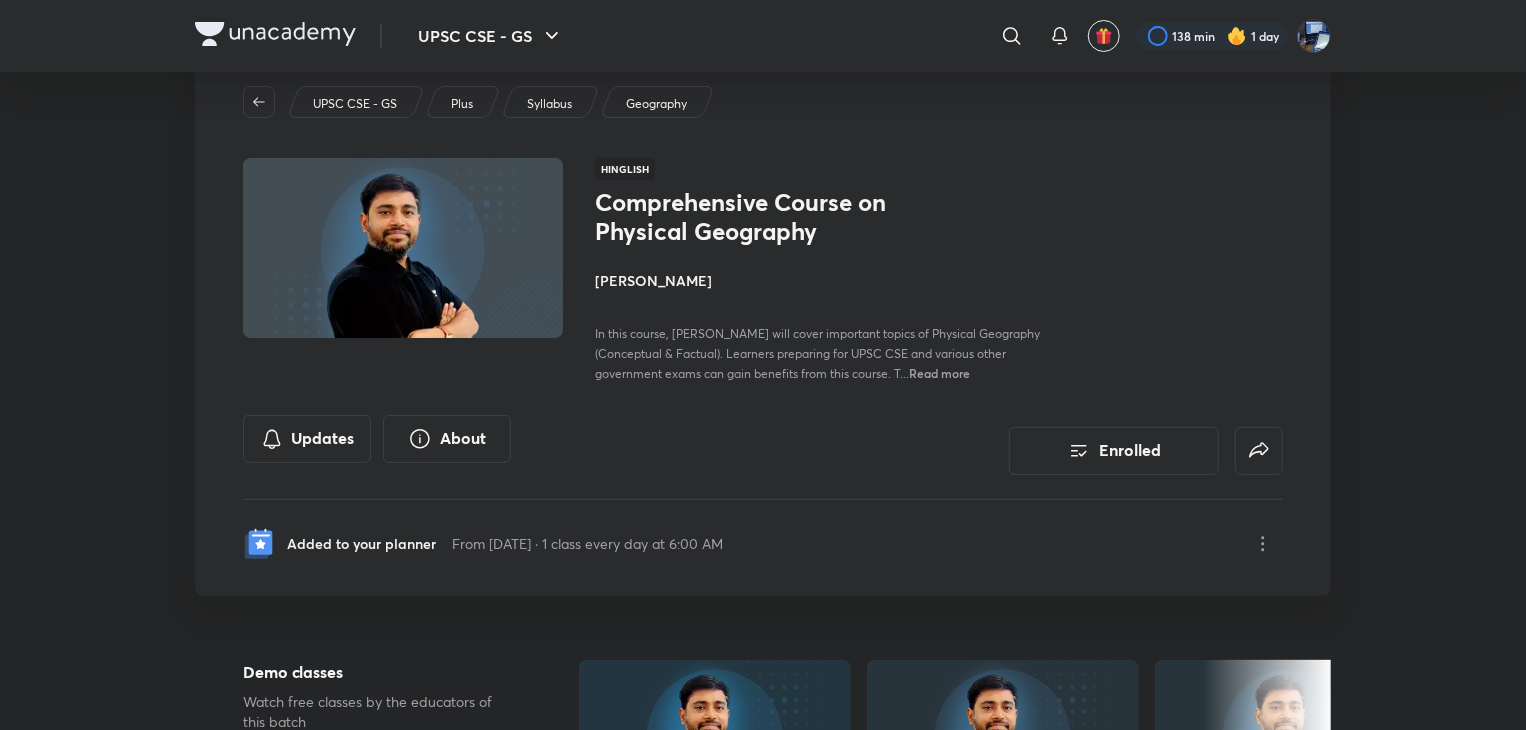 scroll, scrollTop: 0, scrollLeft: 0, axis: both 